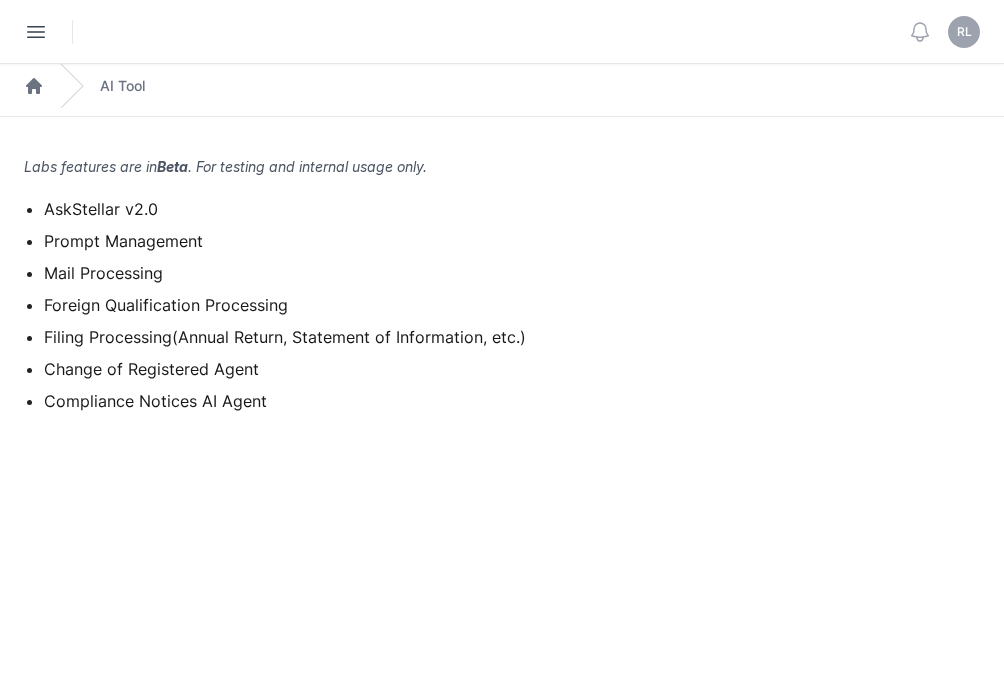 scroll, scrollTop: 0, scrollLeft: 0, axis: both 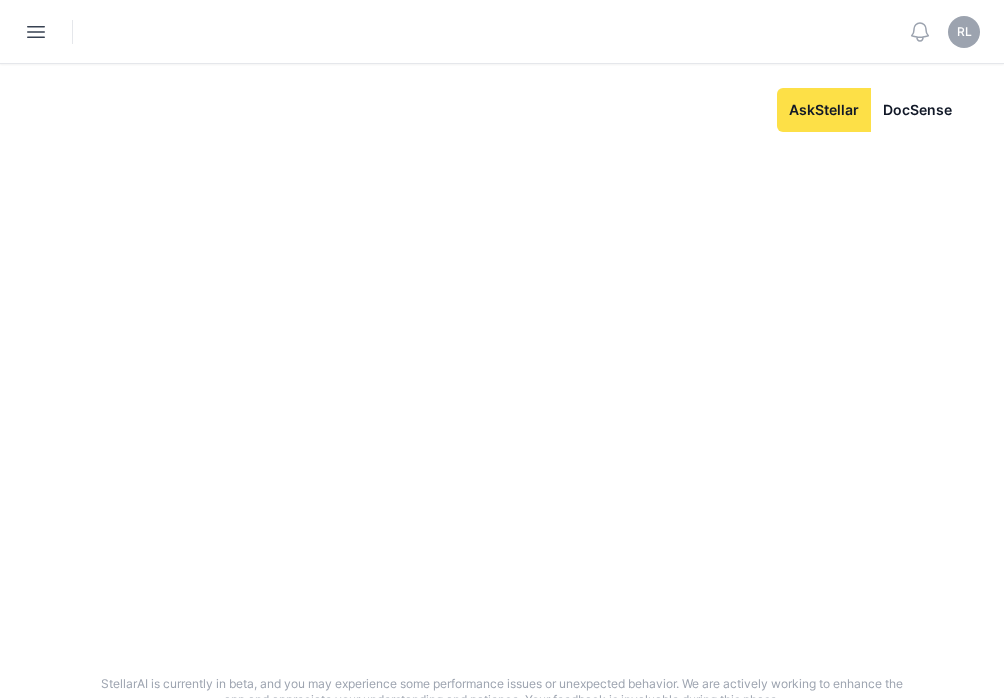 click on "[PERSON_NAME]" at bounding box center [944, 31] 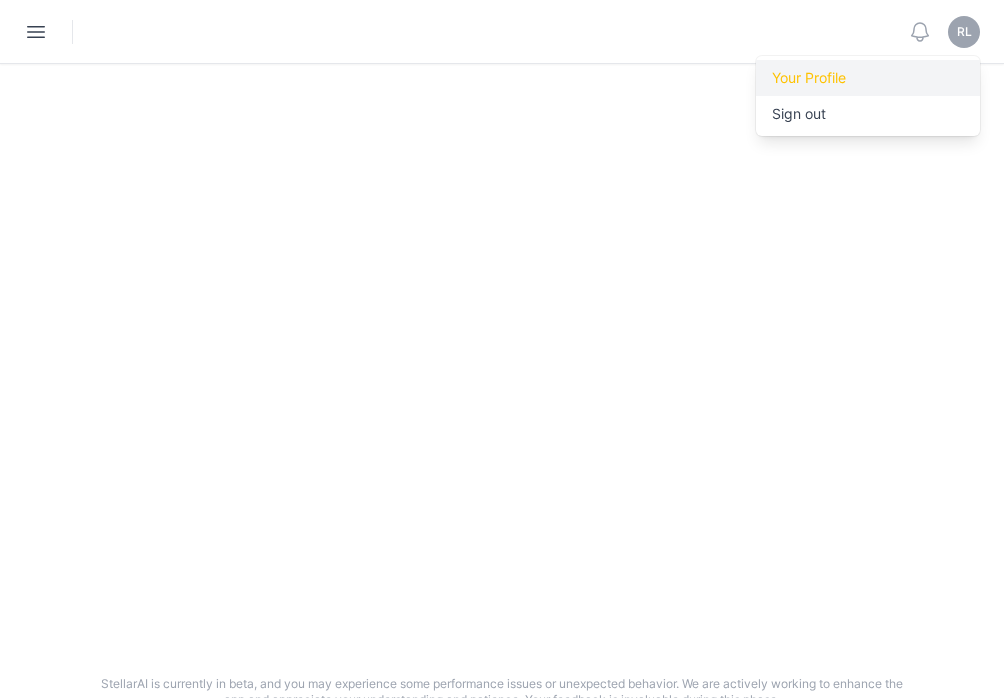 click on "Your Profile" at bounding box center (868, 78) 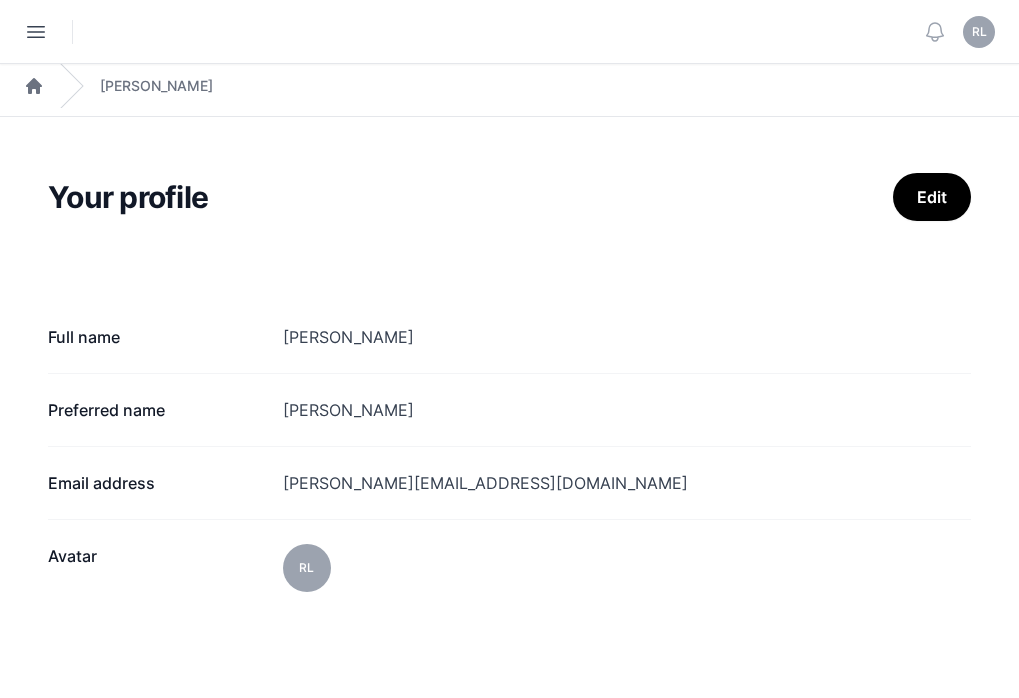 click 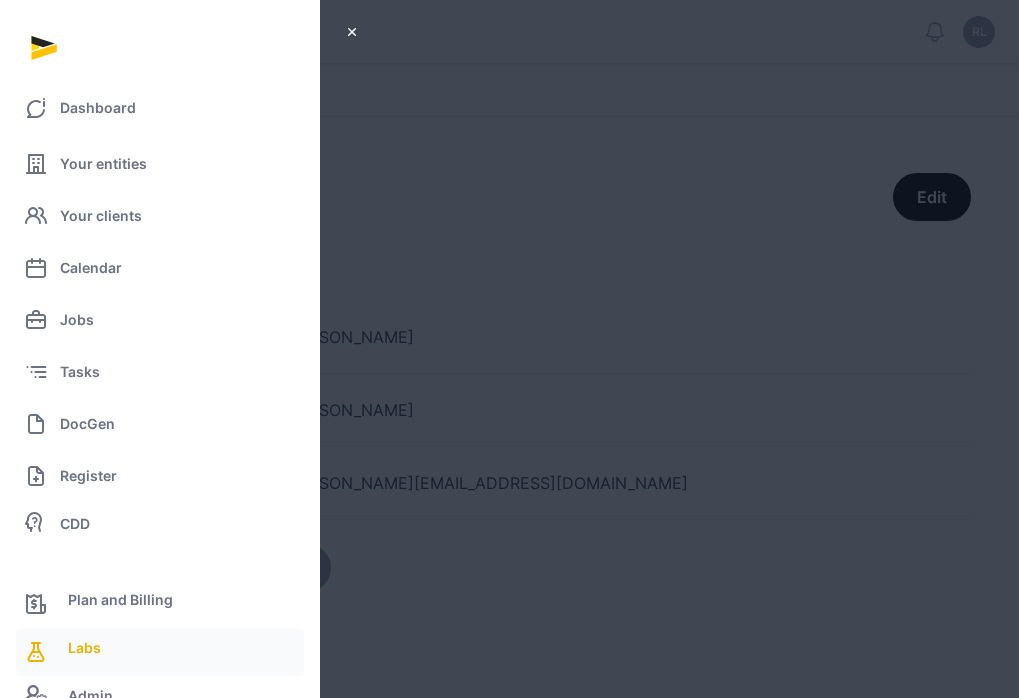 click on "Labs" at bounding box center (160, 652) 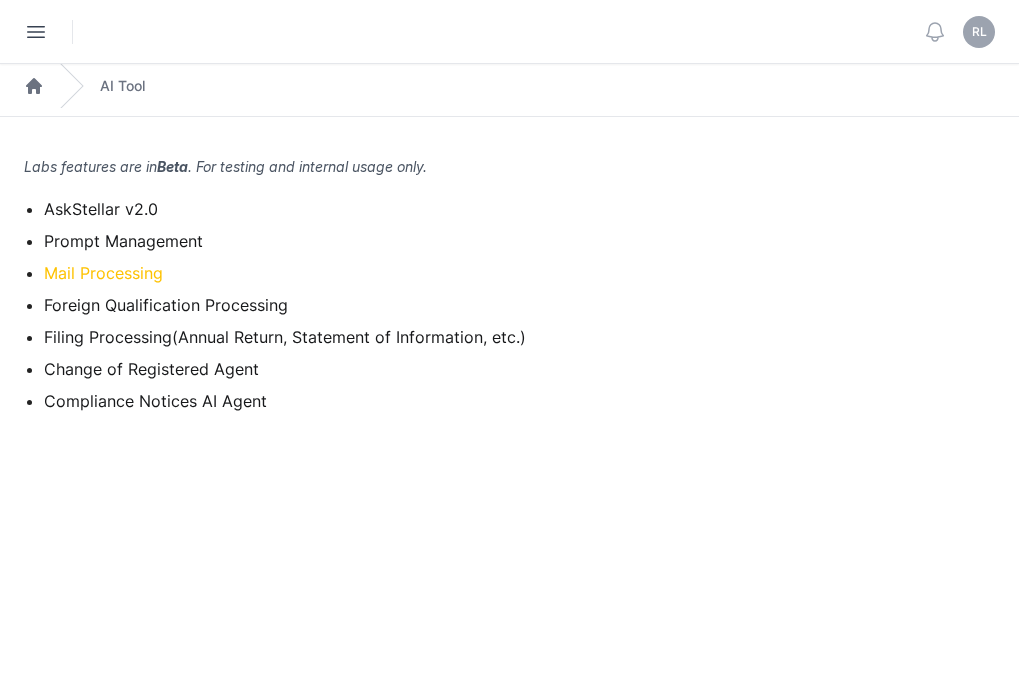 click on "Mail Processing" at bounding box center (103, 273) 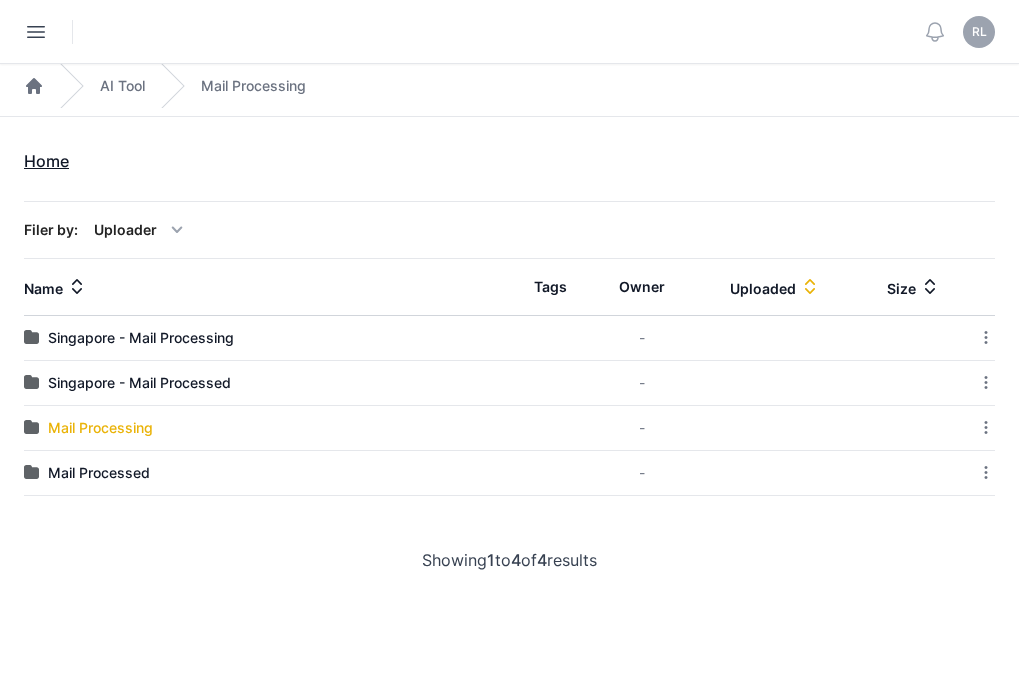 click on "Mail Processing" at bounding box center [100, 428] 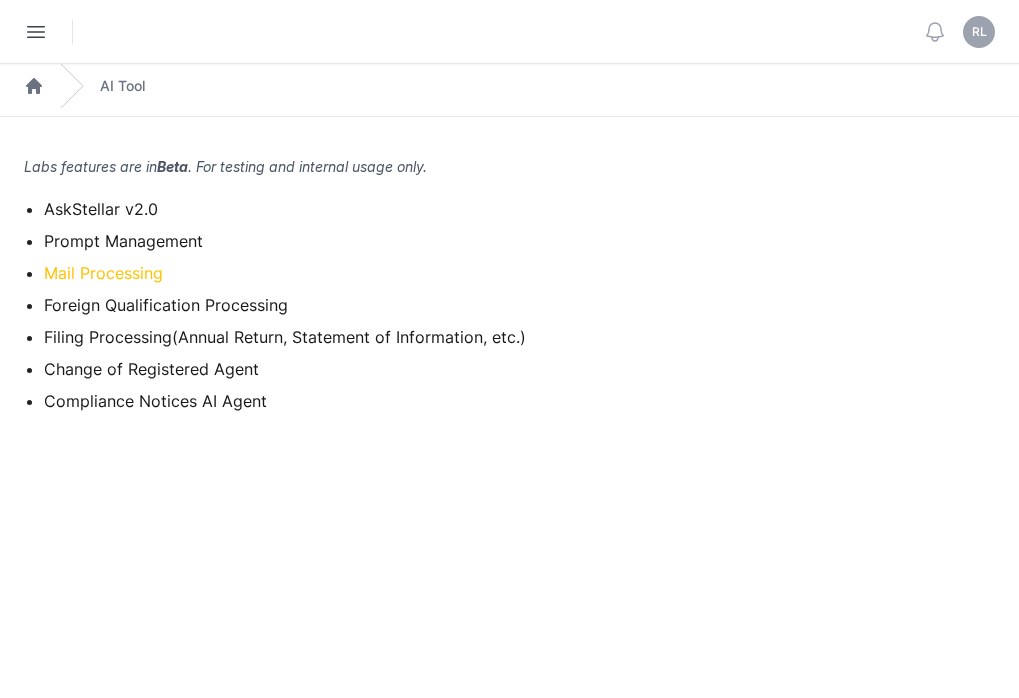 click on "Mail Processing" at bounding box center [103, 273] 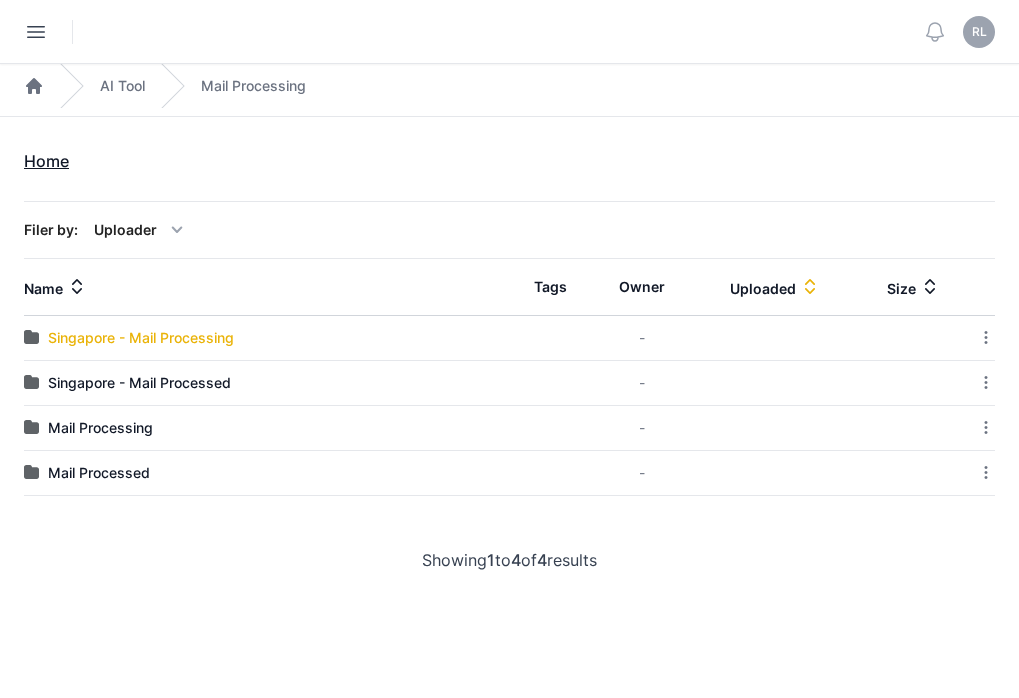 click on "Singapore - Mail Processing" at bounding box center [141, 338] 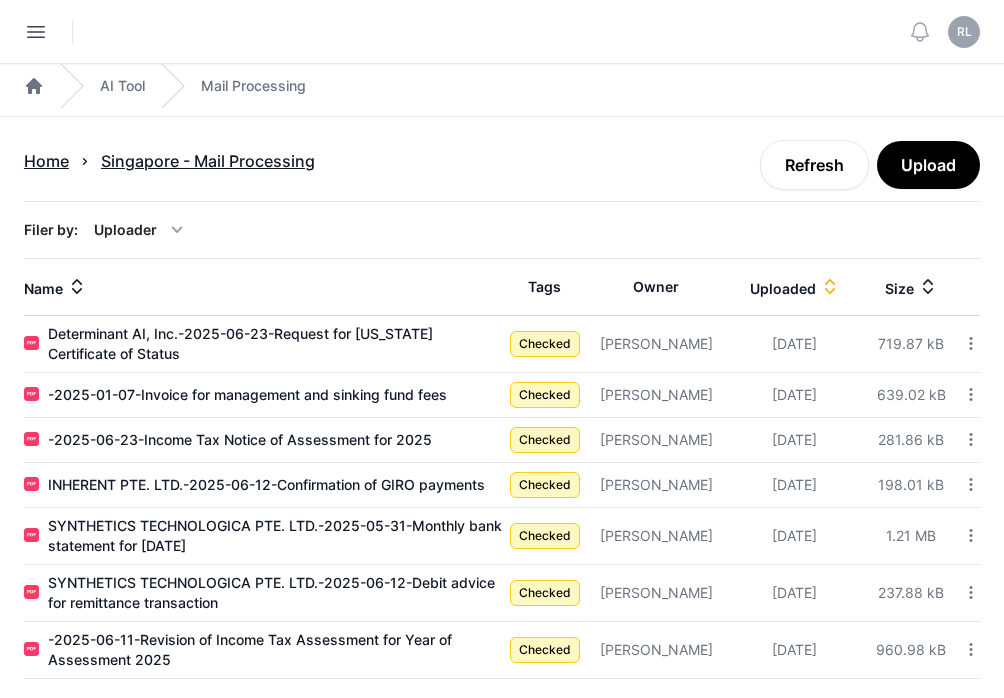 scroll, scrollTop: 89, scrollLeft: 0, axis: vertical 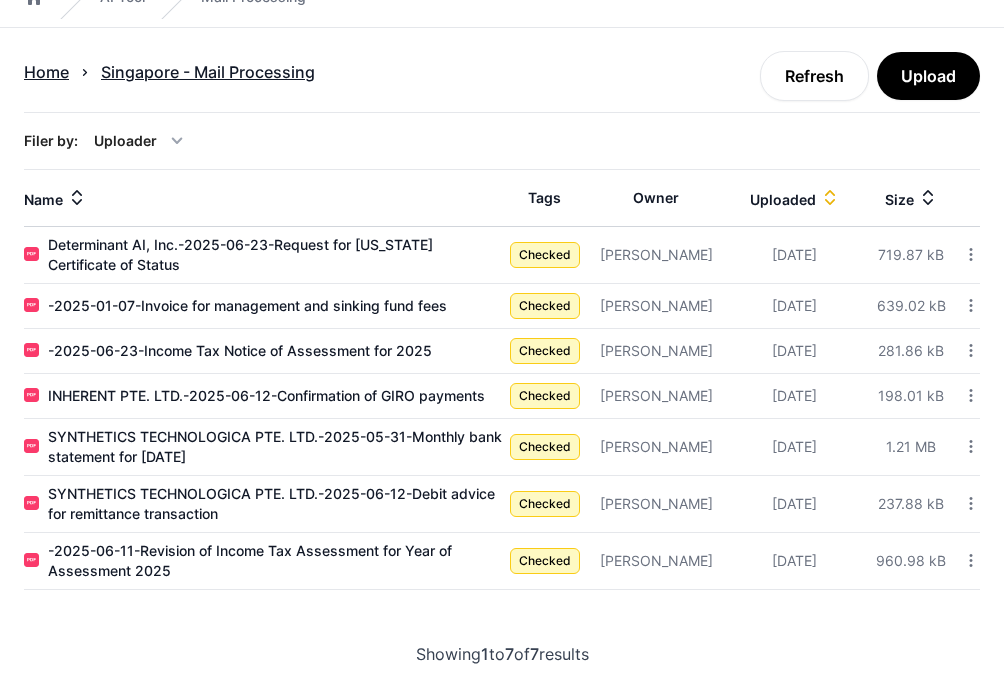 click 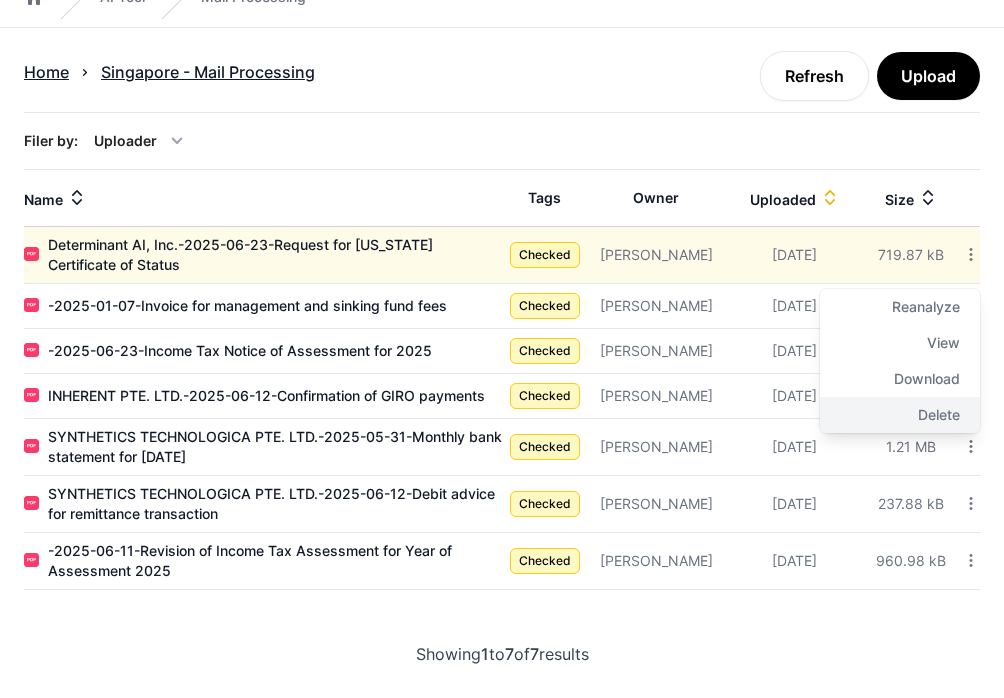 click on "Delete" 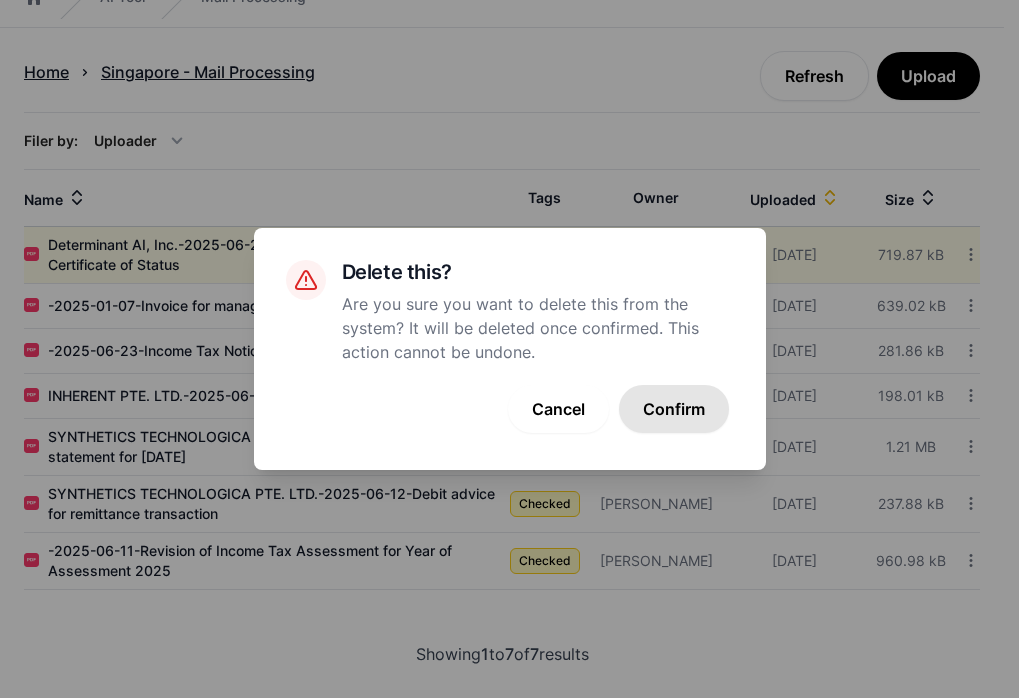 click on "Confirm" at bounding box center [674, 409] 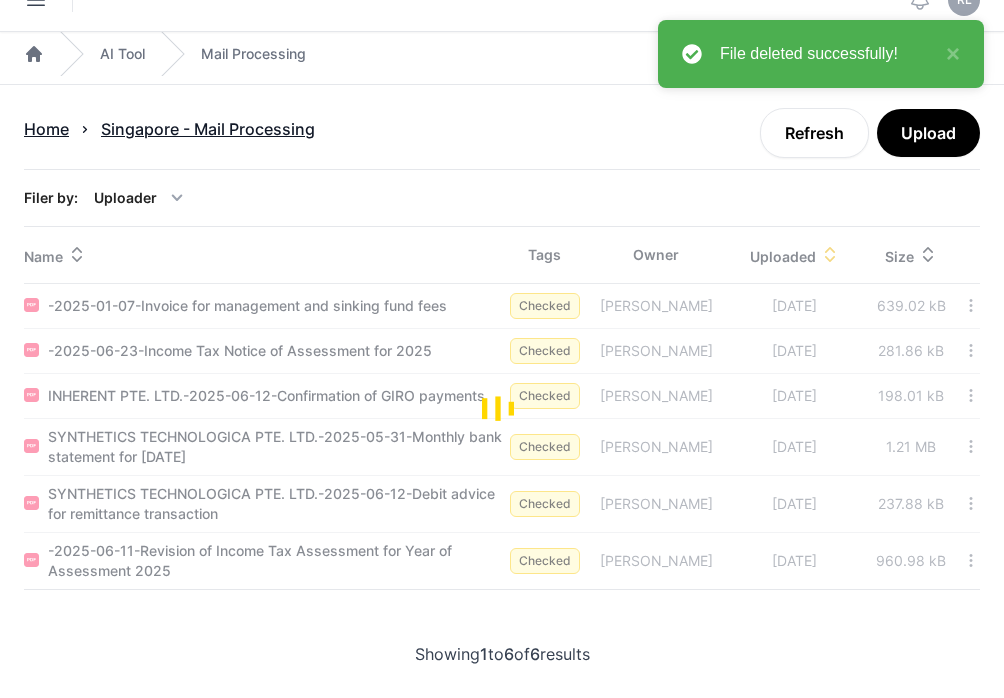 scroll, scrollTop: 32, scrollLeft: 0, axis: vertical 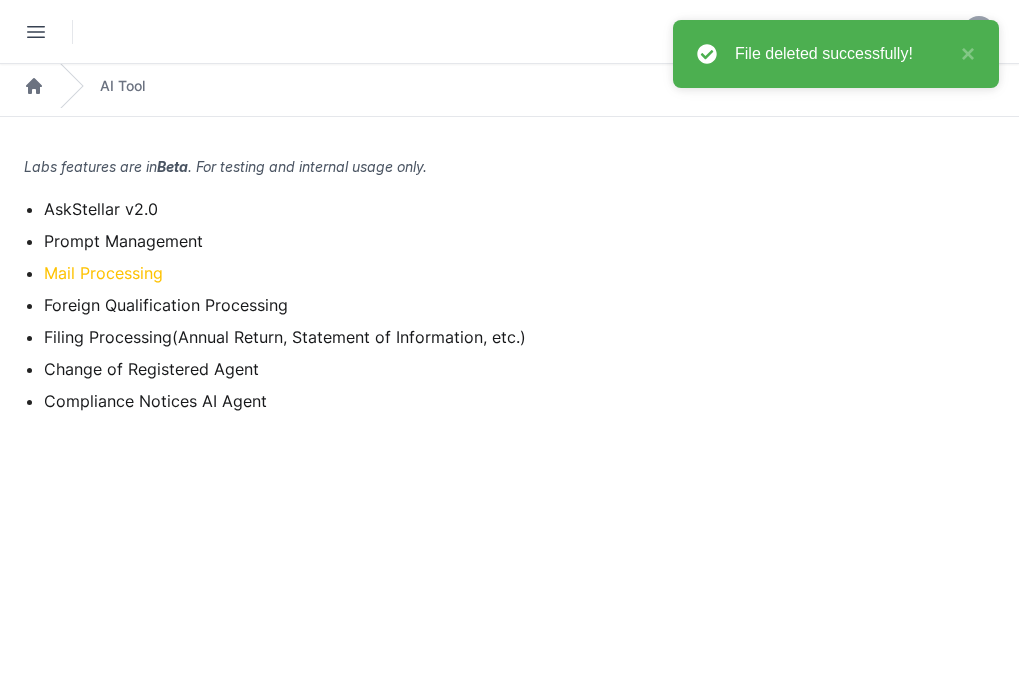 click on "Mail Processing" at bounding box center (103, 273) 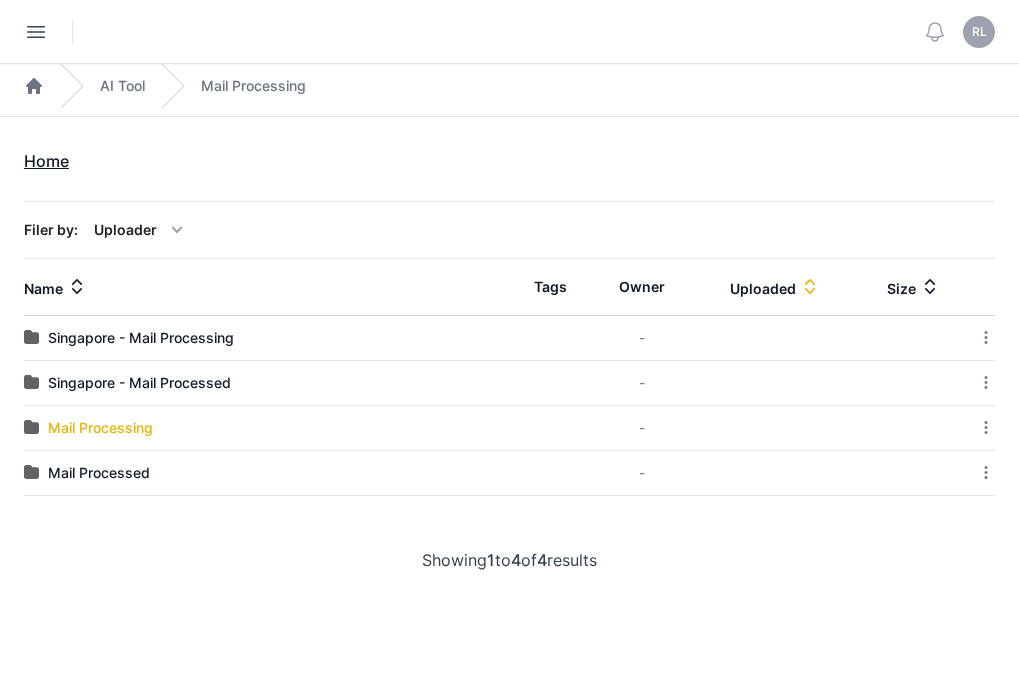 click on "Mail Processing" at bounding box center [100, 428] 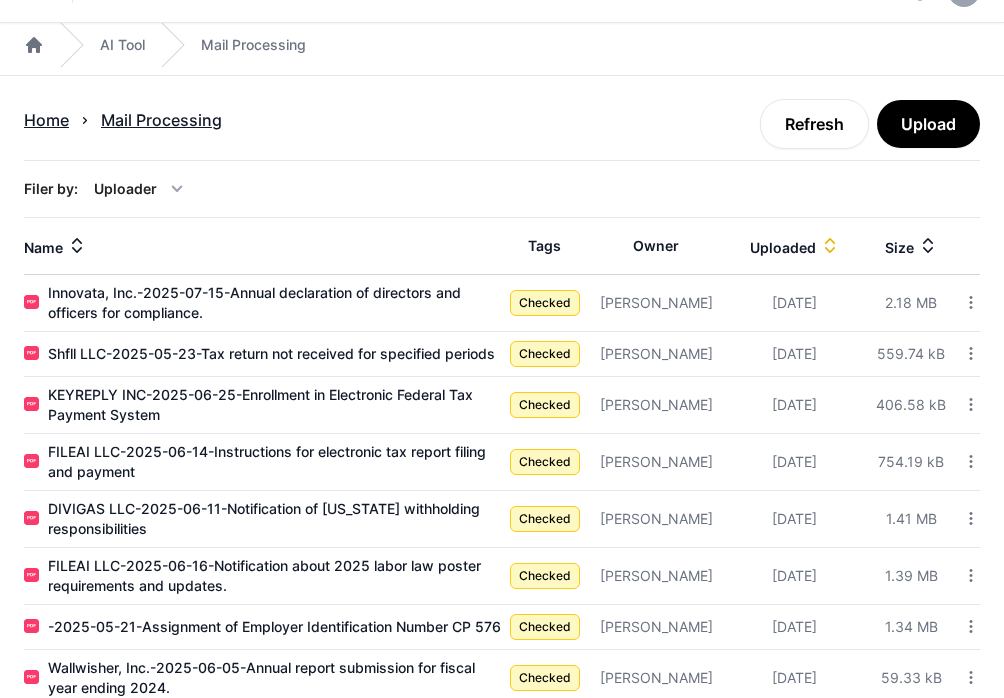 scroll, scrollTop: 138, scrollLeft: 0, axis: vertical 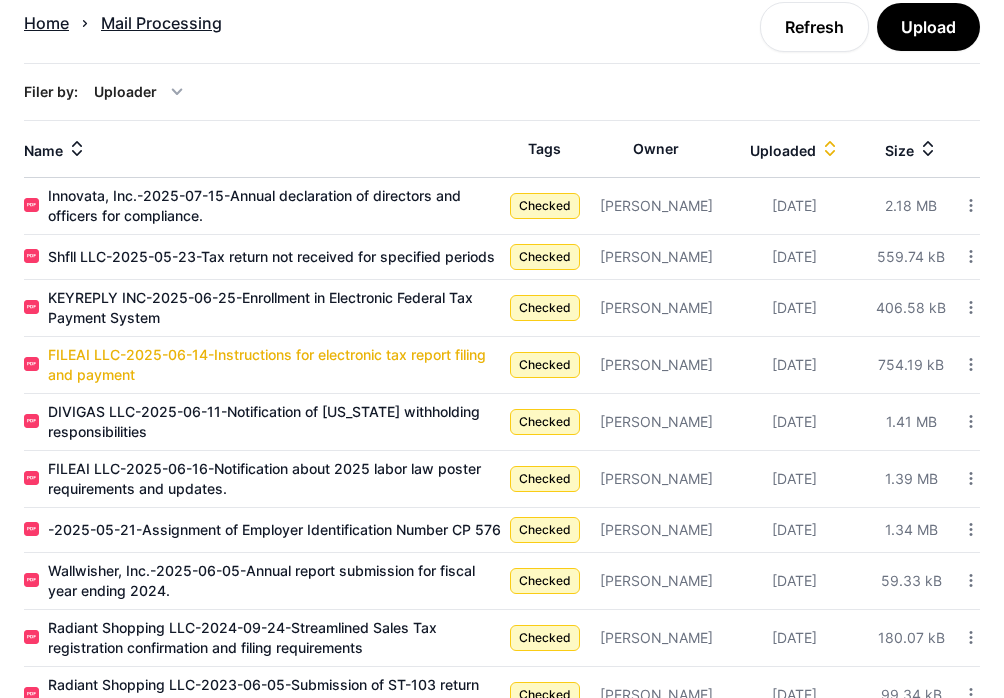 click on "FILEAI LLC-2025-06-14-Instructions for electronic tax report filing and payment" at bounding box center [275, 365] 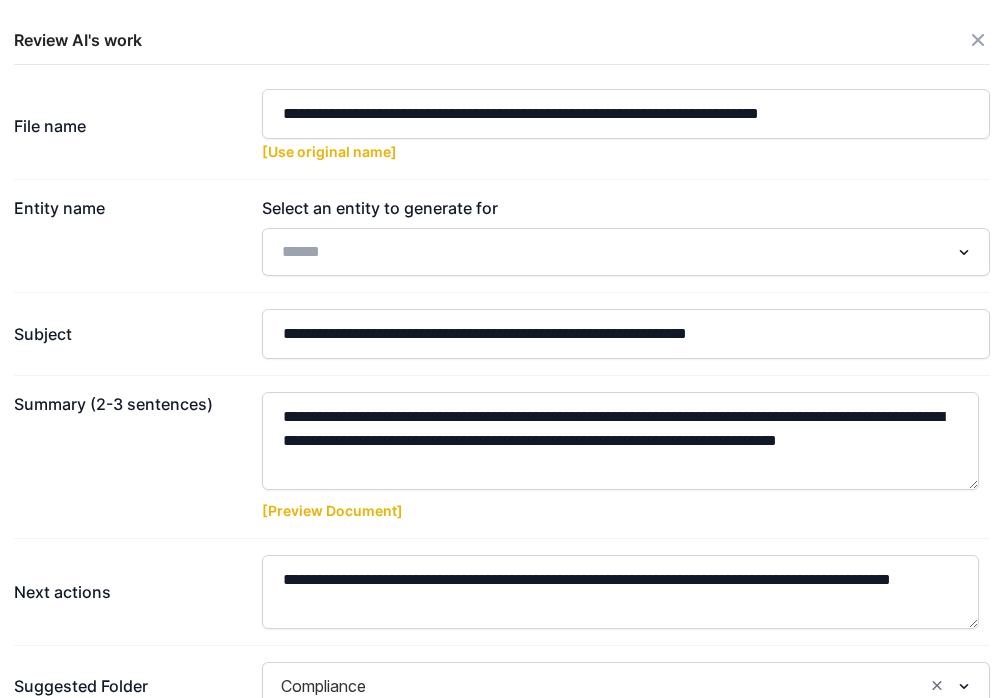 scroll, scrollTop: 203, scrollLeft: 0, axis: vertical 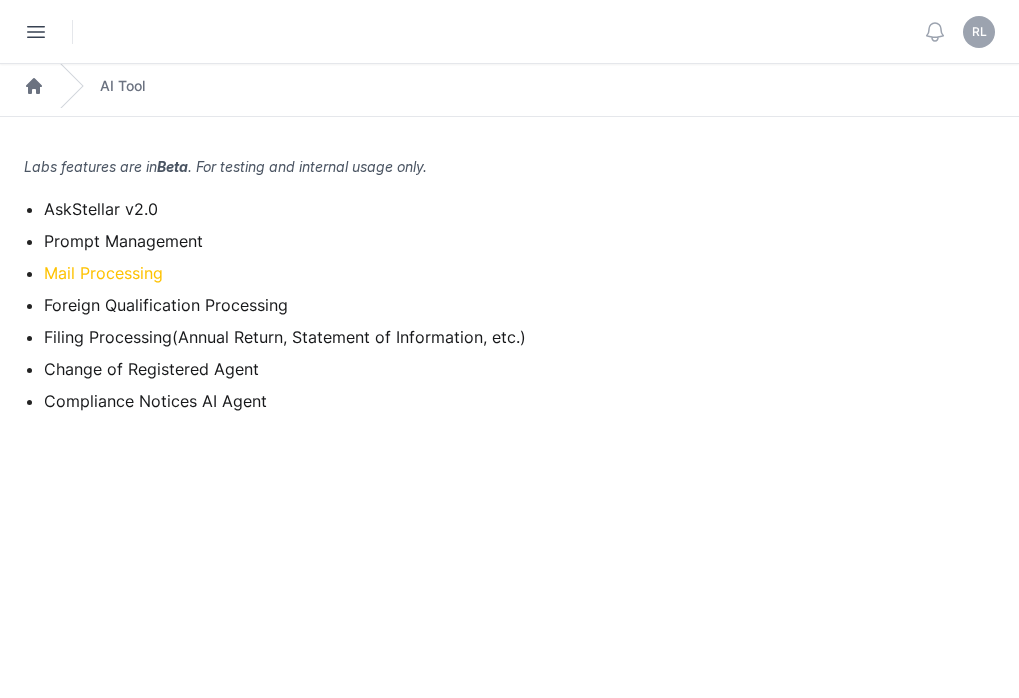 click on "Mail Processing" at bounding box center [103, 273] 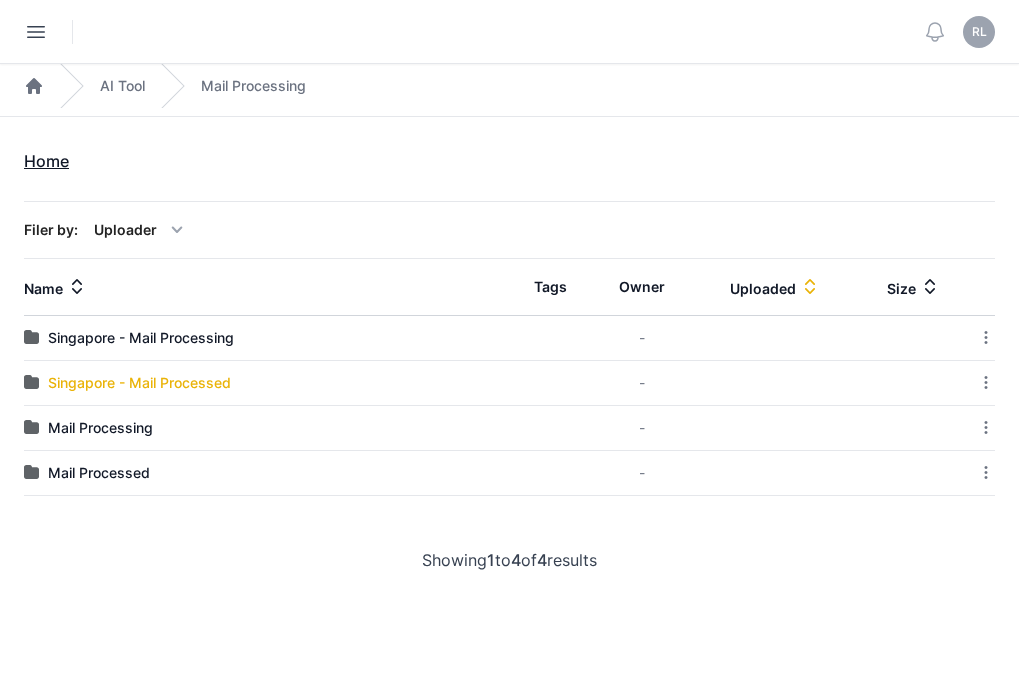 click on "Singapore - Mail Processed" at bounding box center (139, 383) 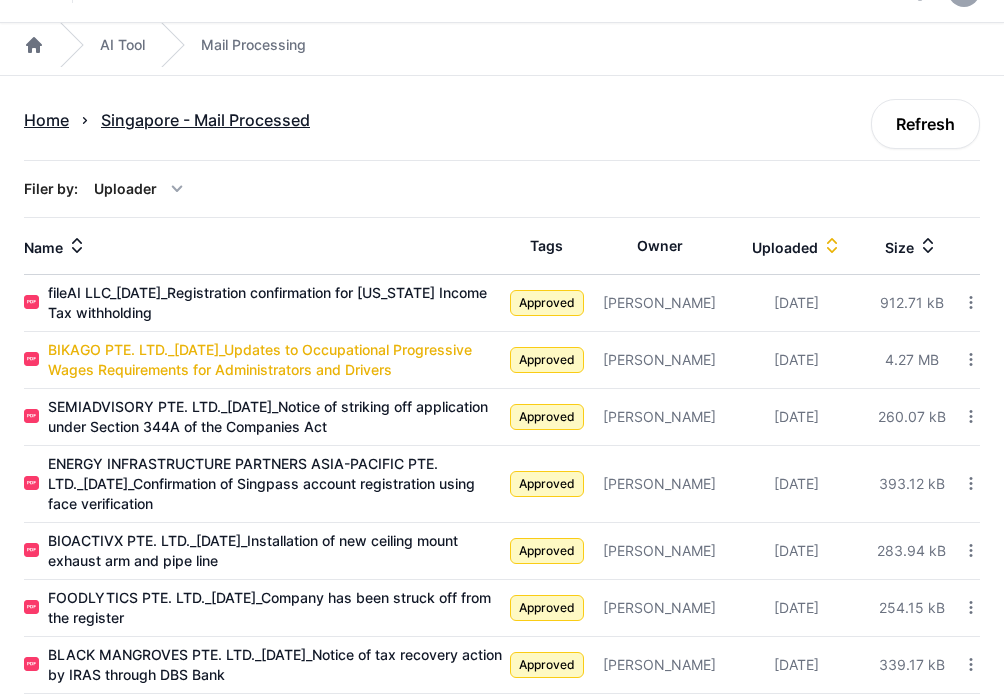 scroll, scrollTop: 62, scrollLeft: 0, axis: vertical 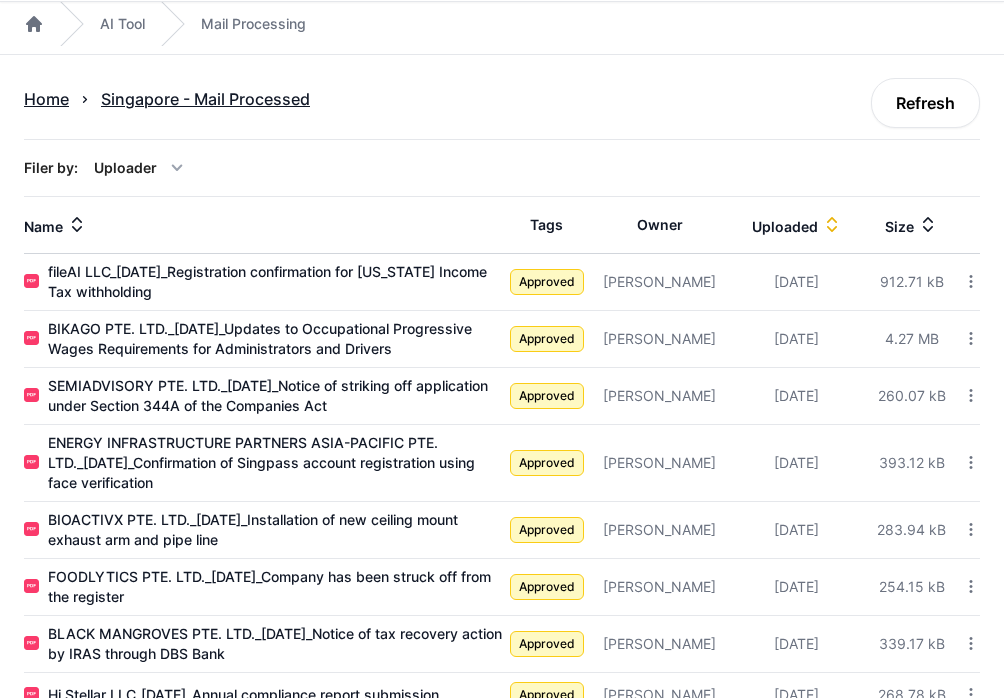 click at bounding box center (969, 282) 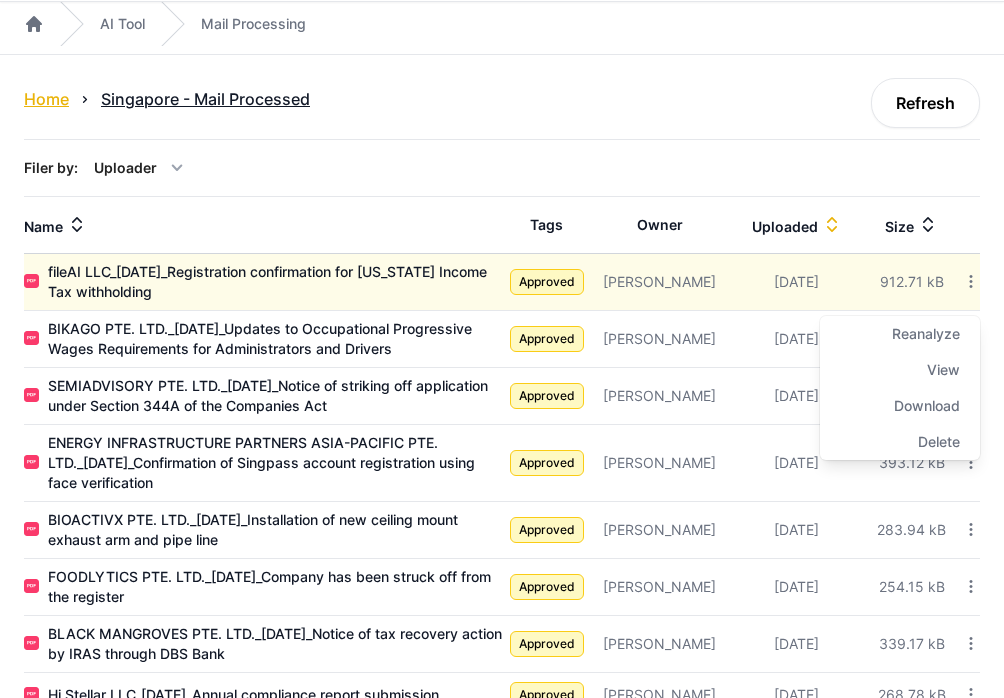 click on "Home" at bounding box center (46, 99) 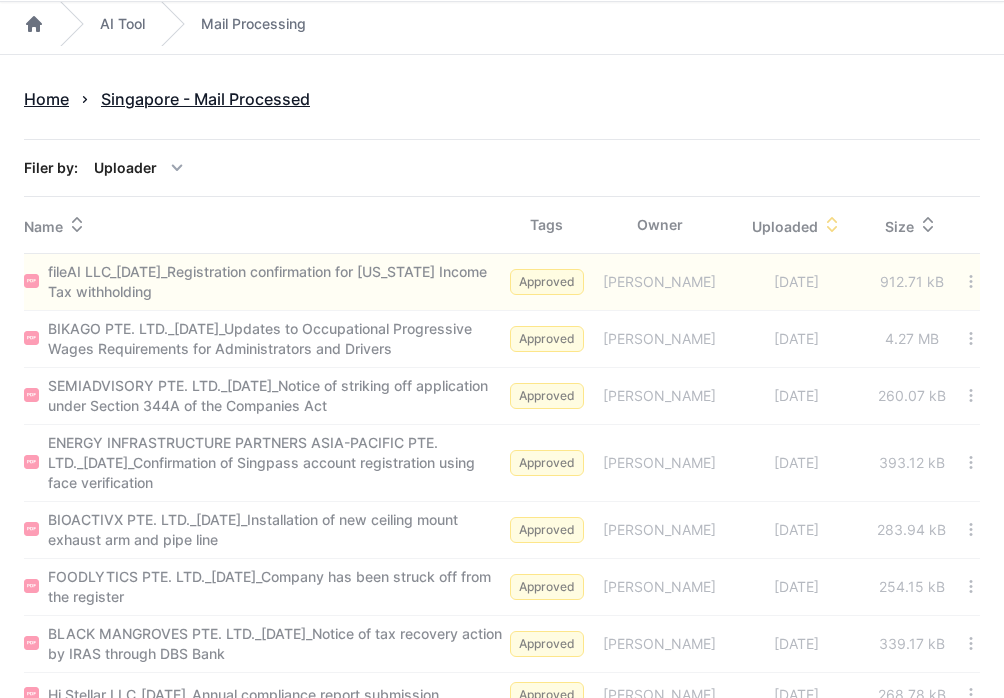 scroll, scrollTop: 0, scrollLeft: 0, axis: both 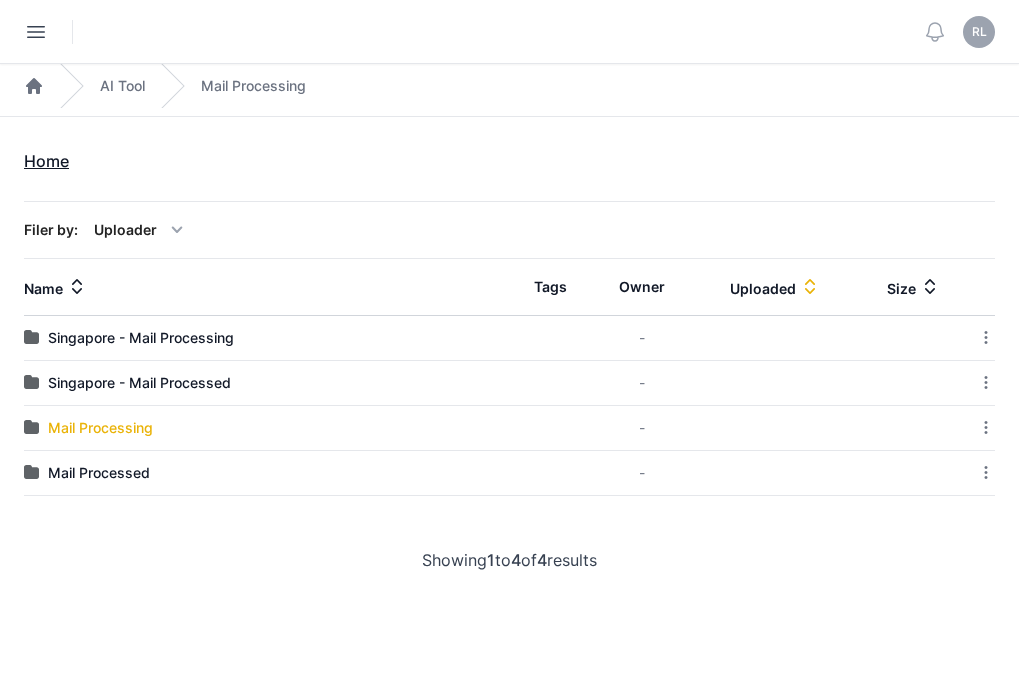 click on "Mail Processing" at bounding box center [100, 428] 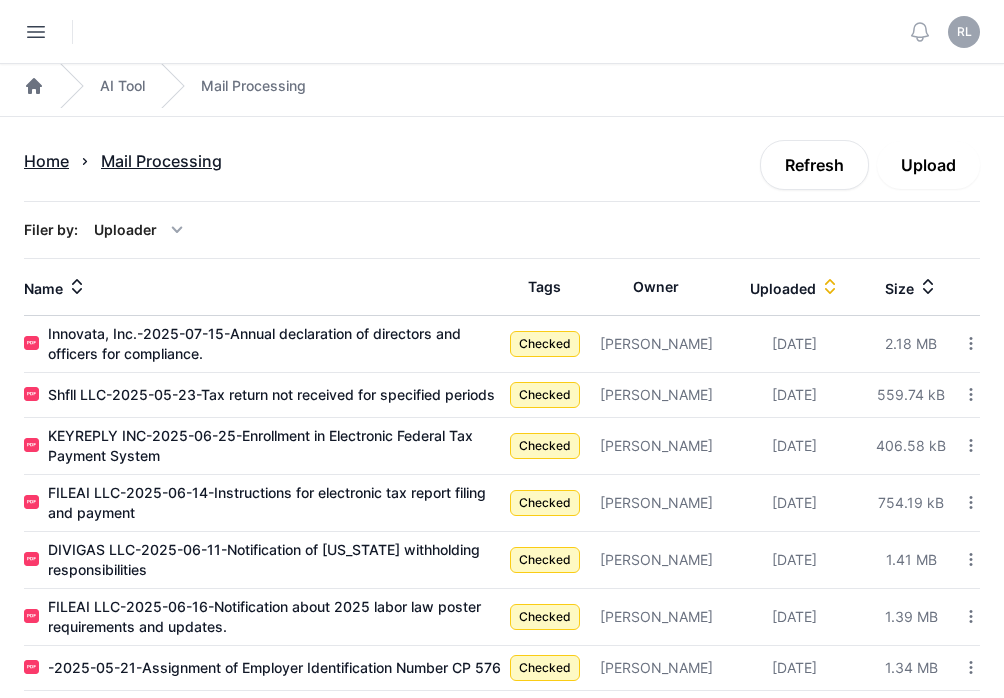 click on "Upload" at bounding box center [928, 165] 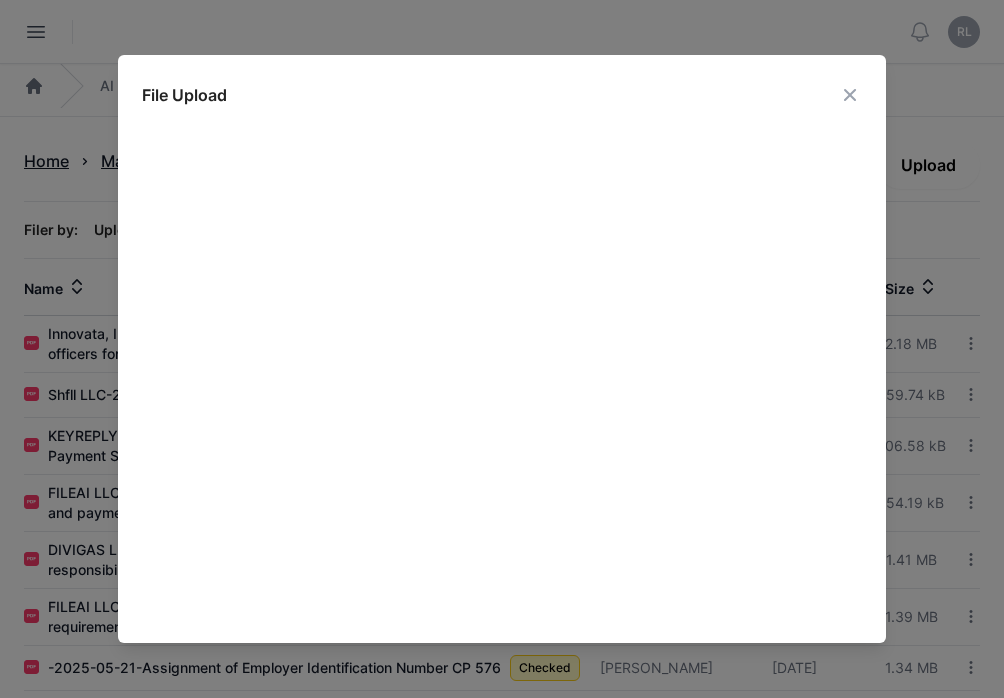 click at bounding box center [502, 349] 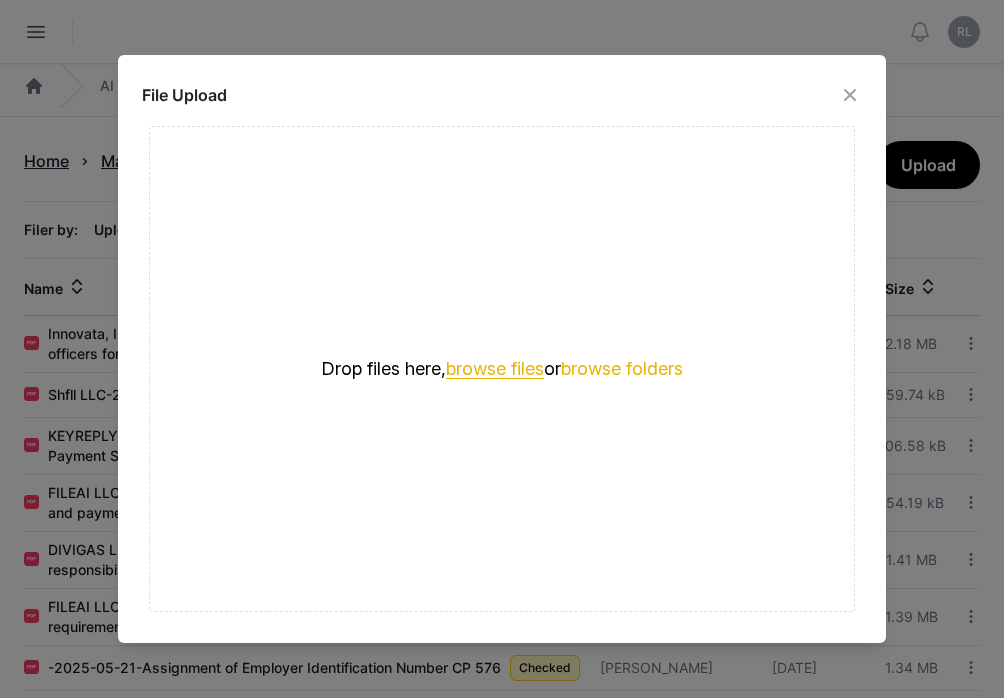 click on "browse files" at bounding box center [495, 369] 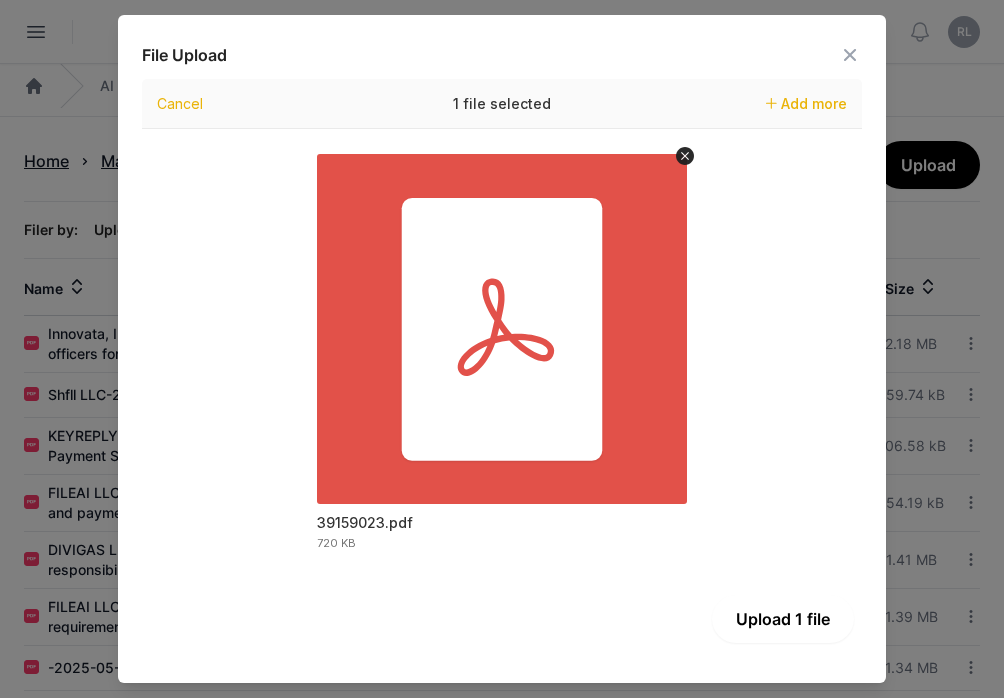 click on "Upload 1 file" at bounding box center [783, 619] 